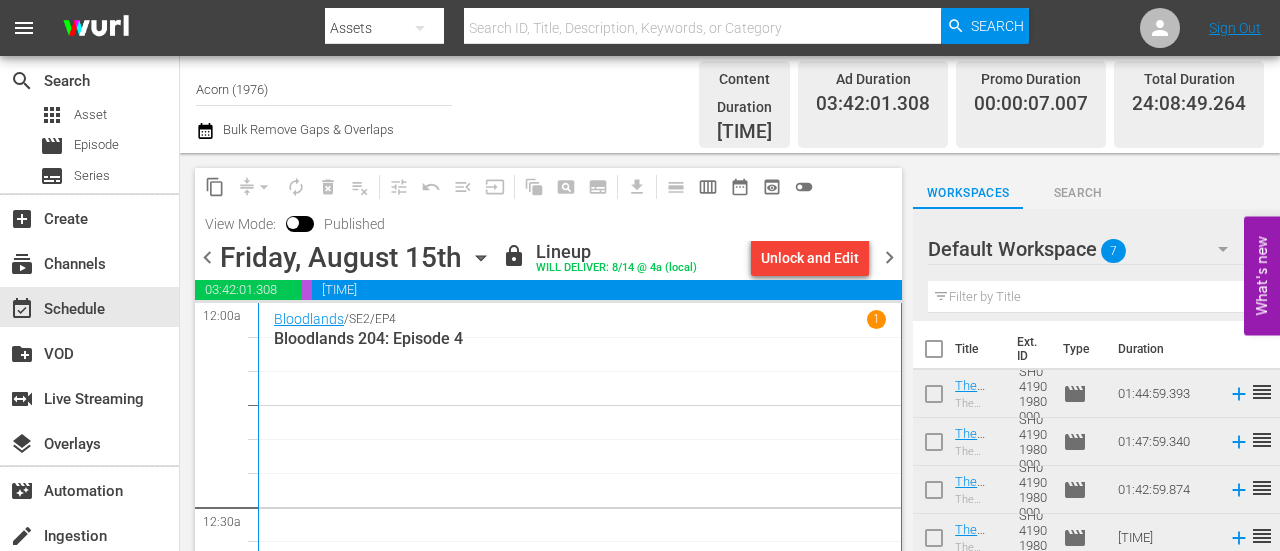 scroll, scrollTop: 0, scrollLeft: 0, axis: both 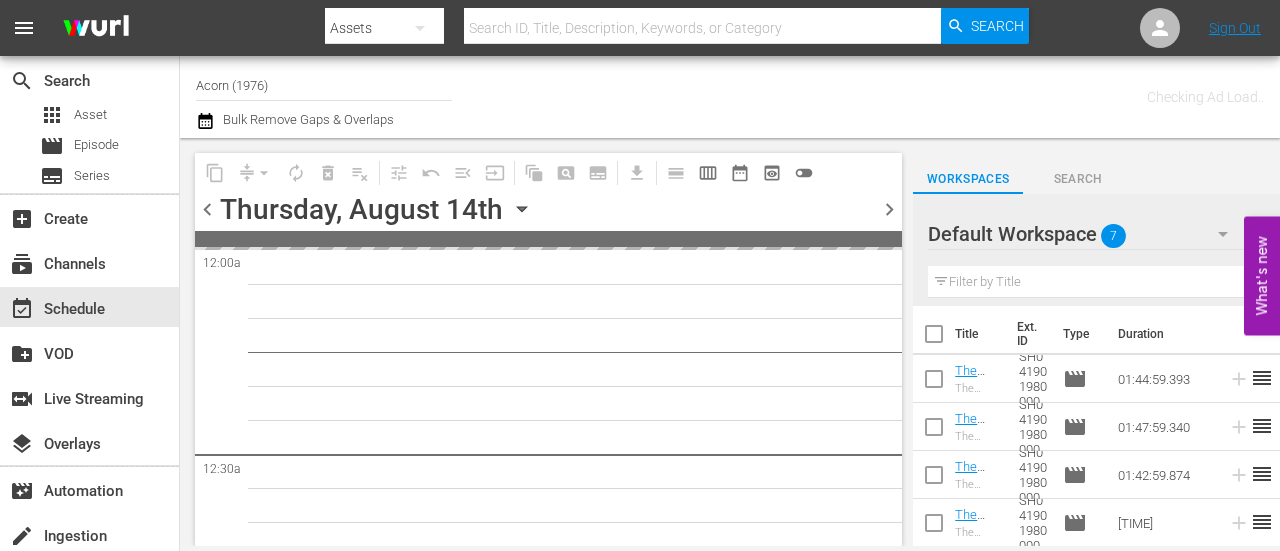 click on "chevron_left" at bounding box center (207, 209) 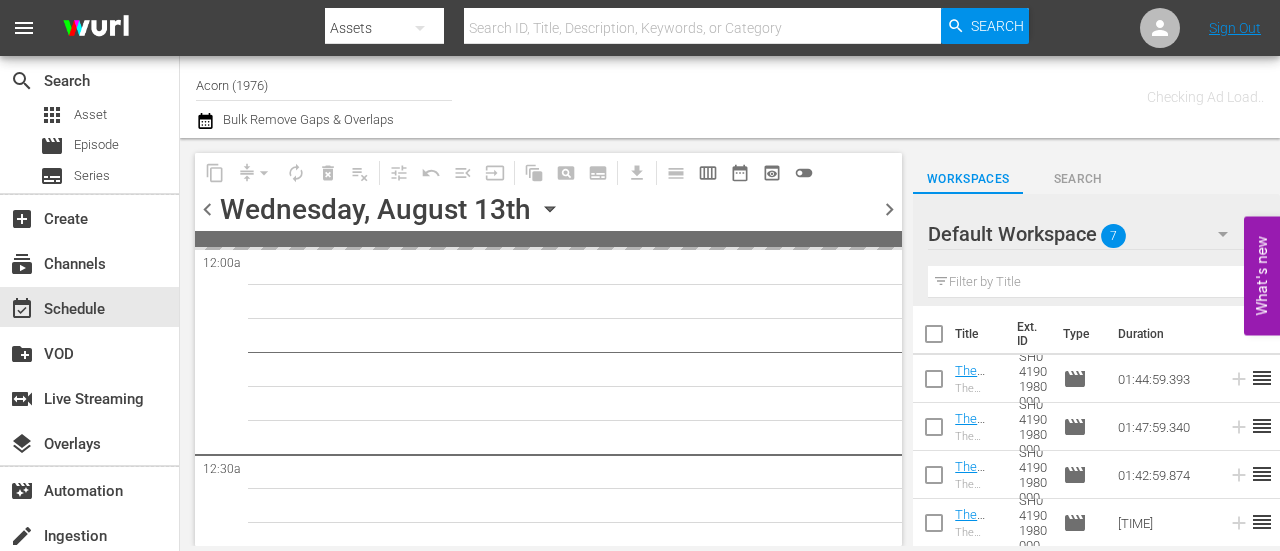 click on "chevron_left" at bounding box center (207, 209) 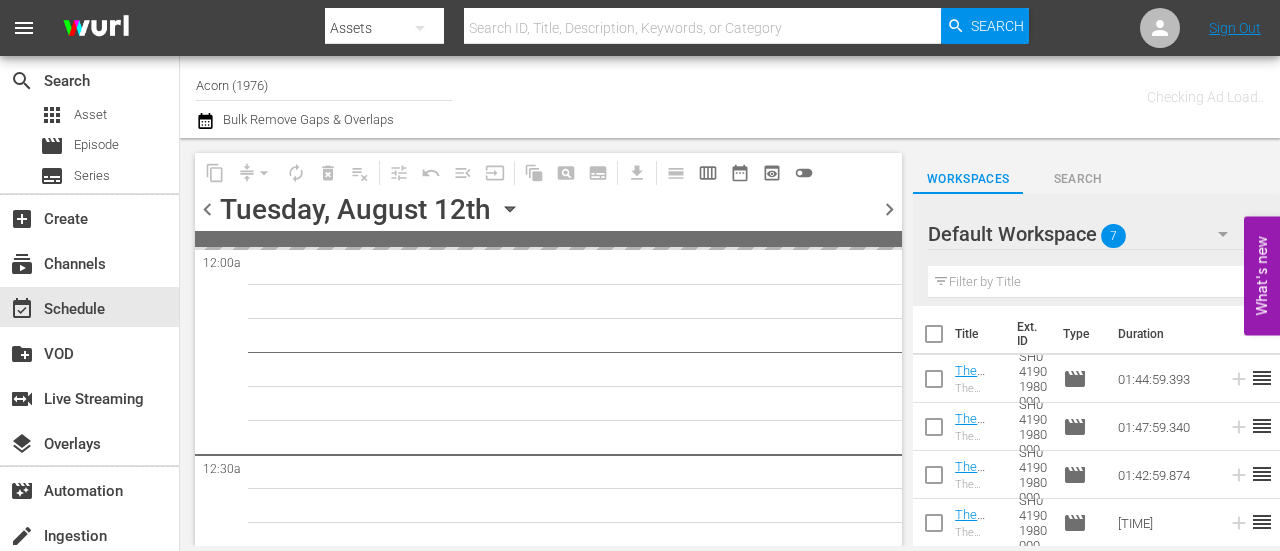 click on "chevron_left" at bounding box center [207, 209] 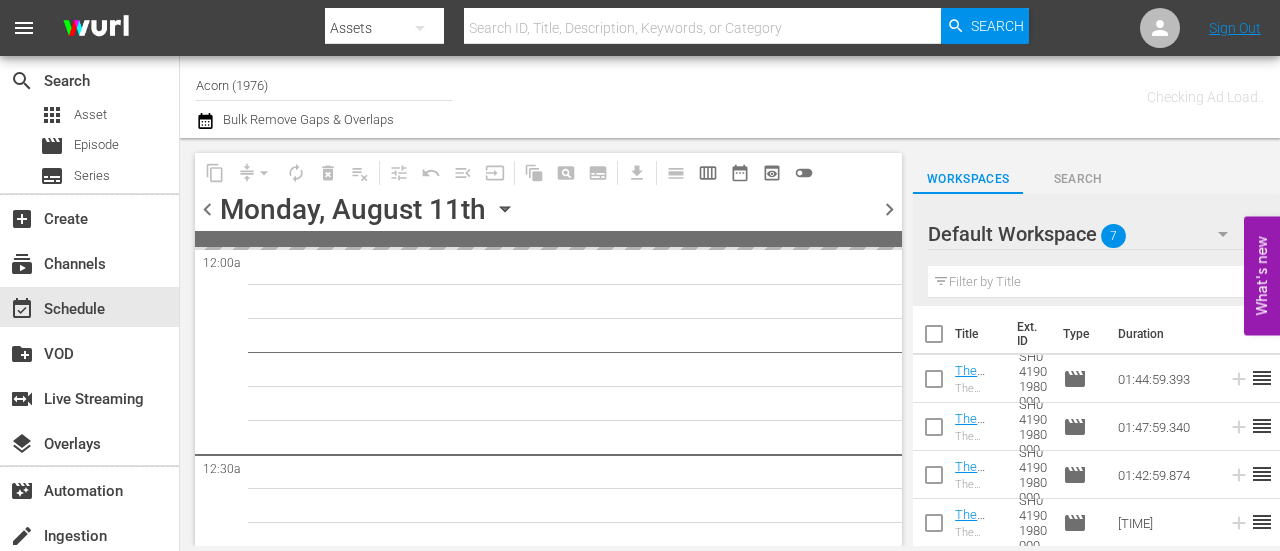 click on "chevron_left" at bounding box center [207, 209] 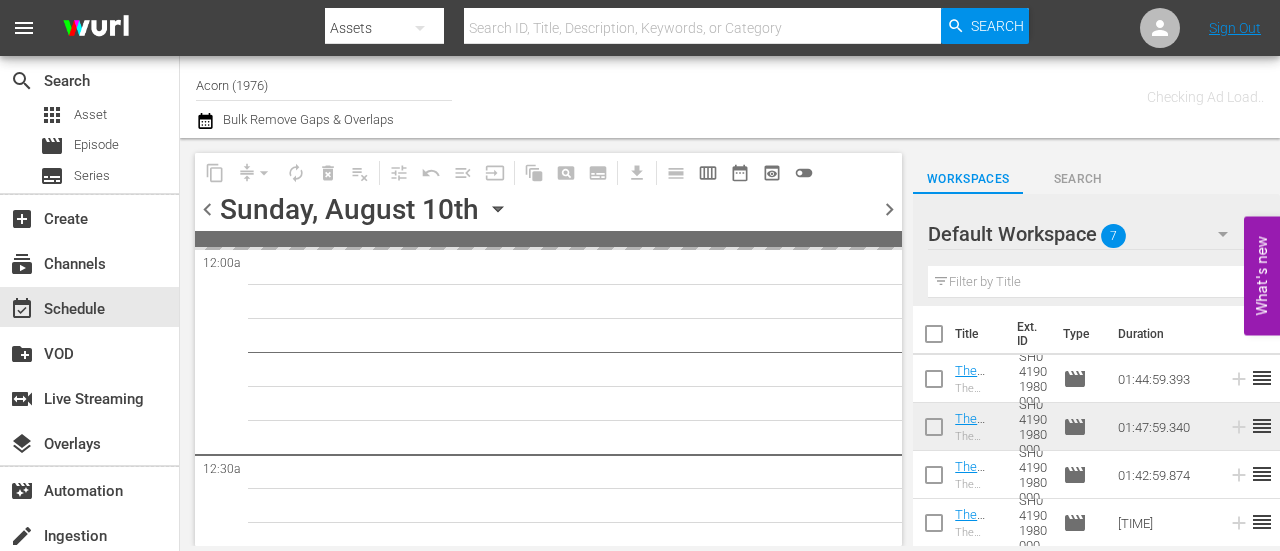 click on "chevron_left" at bounding box center [207, 209] 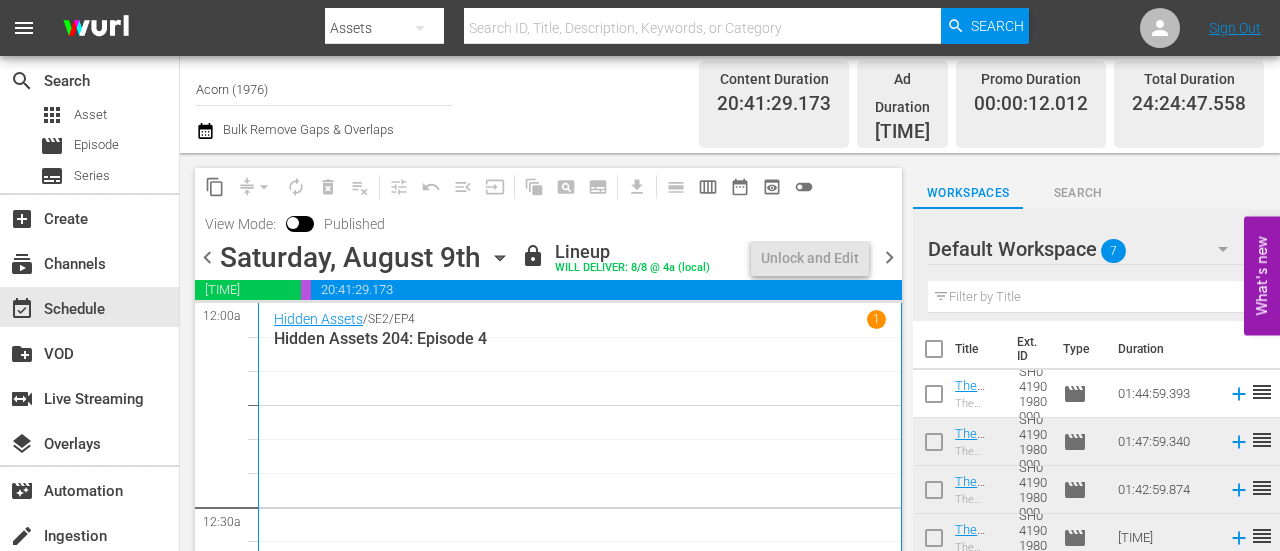 click on "Hidden Assets   /    [POSTAL_CODE]  /    EP4 1 Hidden Assets [NUMBER]: Episode 4" at bounding box center [580, 484] 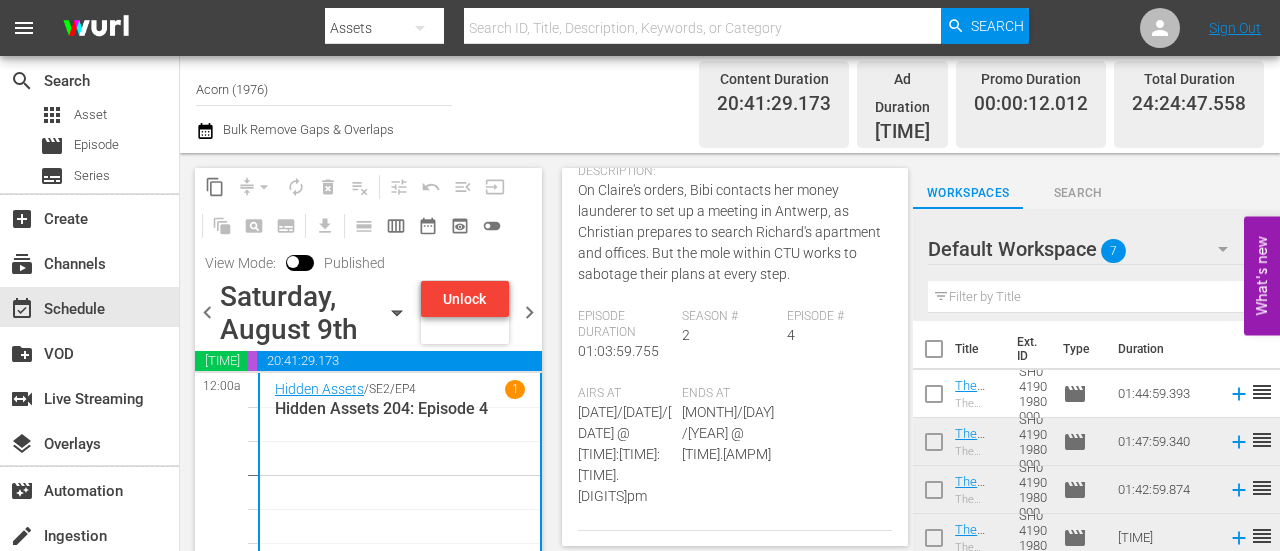scroll, scrollTop: 300, scrollLeft: 0, axis: vertical 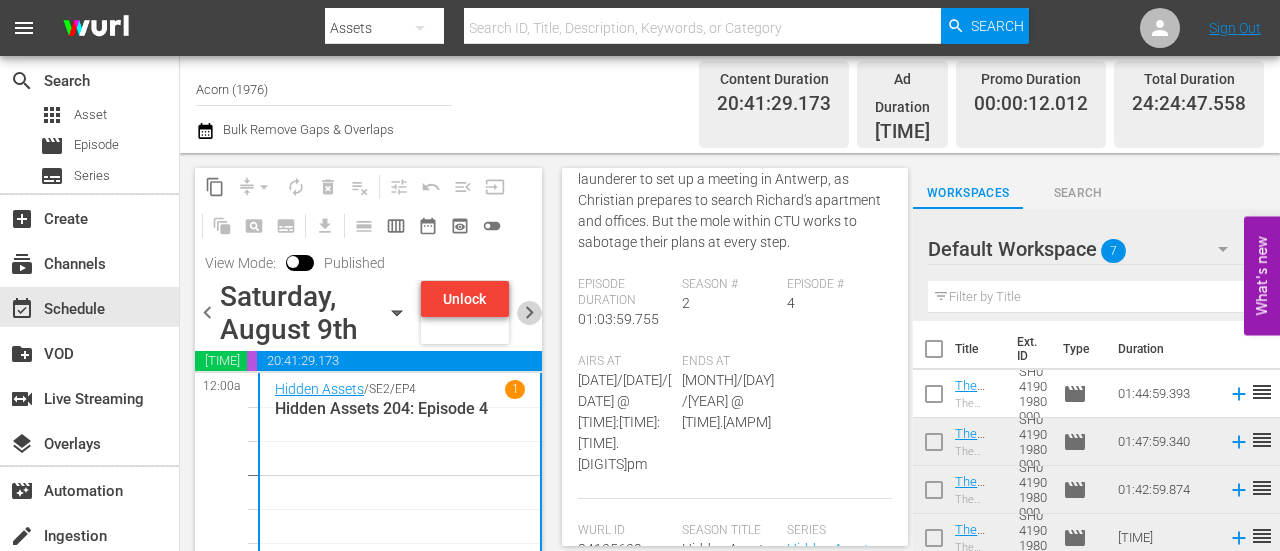 click on "chevron_right" at bounding box center [529, 312] 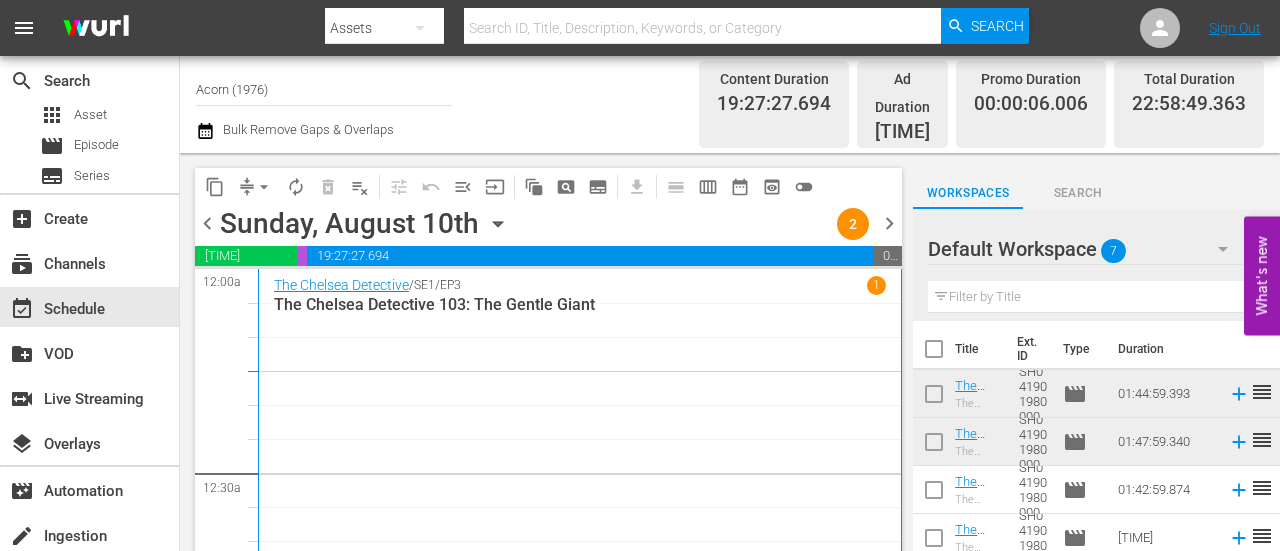 click on "The Chelsea Detective  /  [POSTAL CODE]  /  EP3 [TITLE] [NUMBER]: The Gentle Giant" at bounding box center [580, 535] 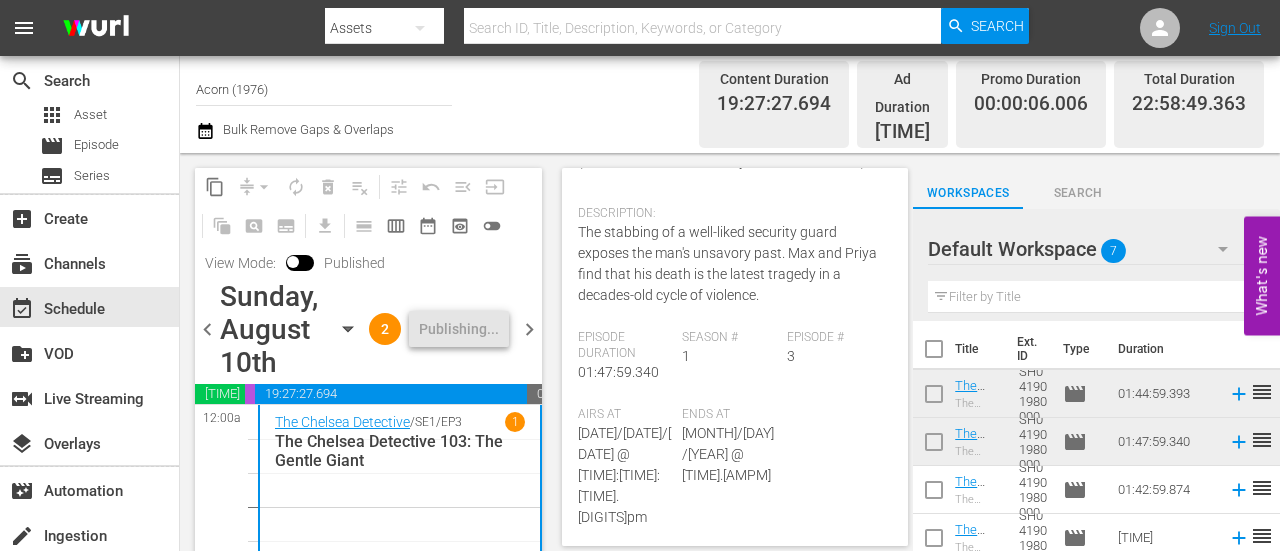 scroll, scrollTop: 300, scrollLeft: 0, axis: vertical 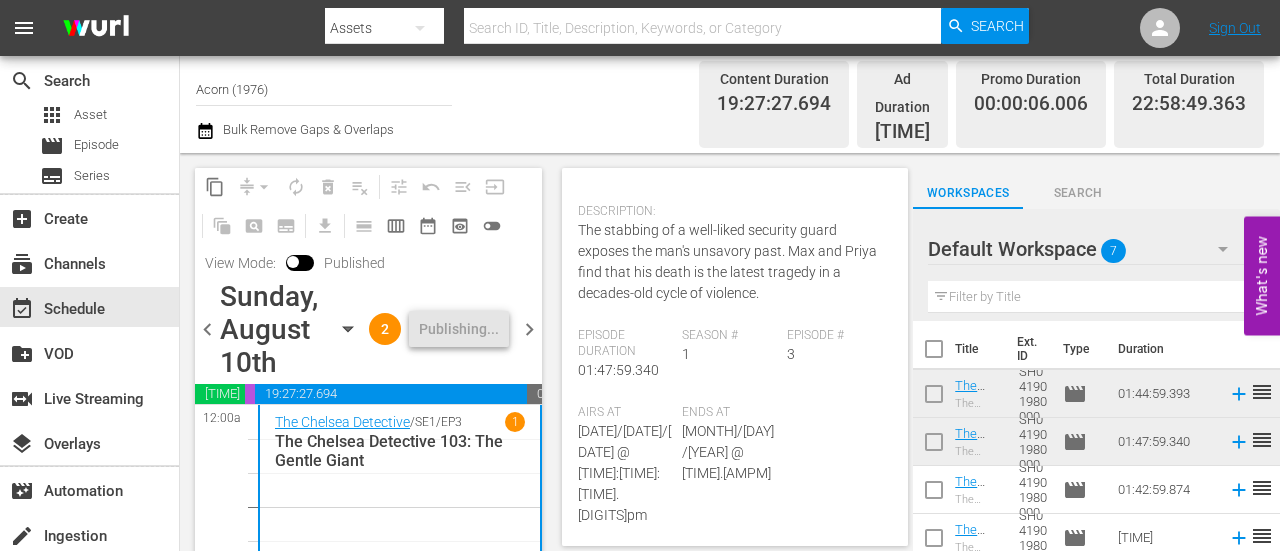 click on "chevron_right" at bounding box center [529, 329] 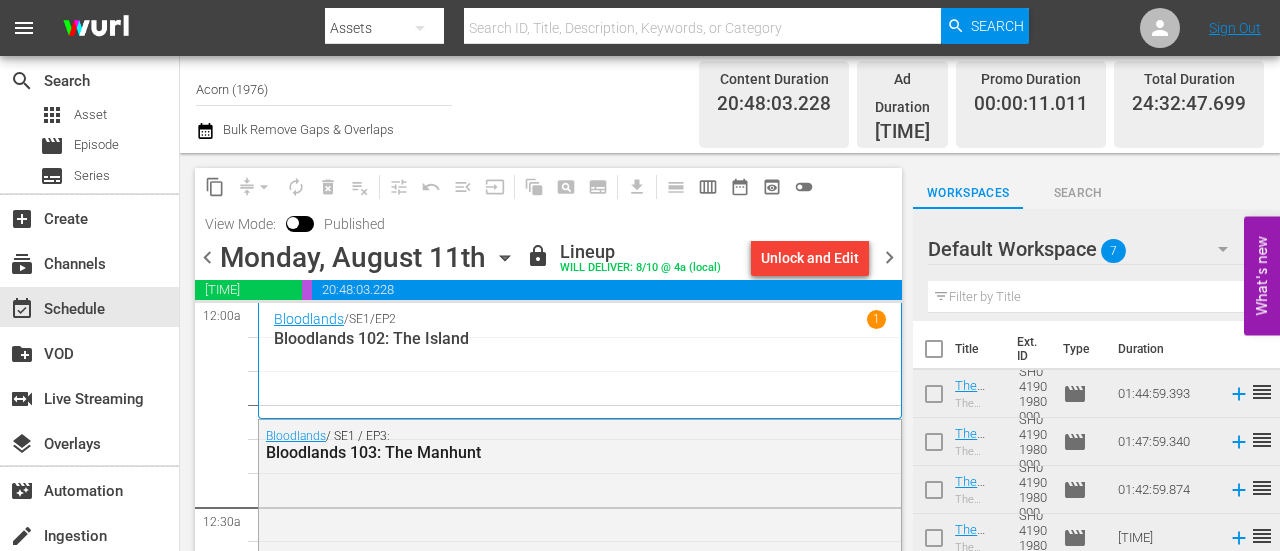 click on "Bloodlands   /    [POSTAL_CODE]  /    EP2 1 Bloodlands [NUMBER]: The Island" at bounding box center (580, 361) 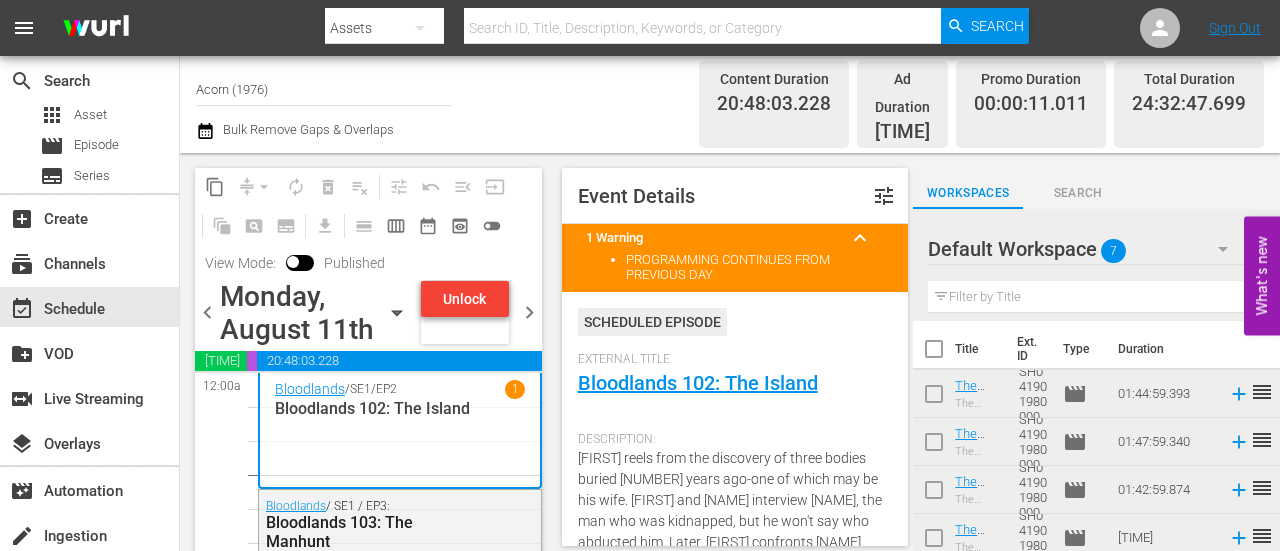 scroll, scrollTop: 300, scrollLeft: 0, axis: vertical 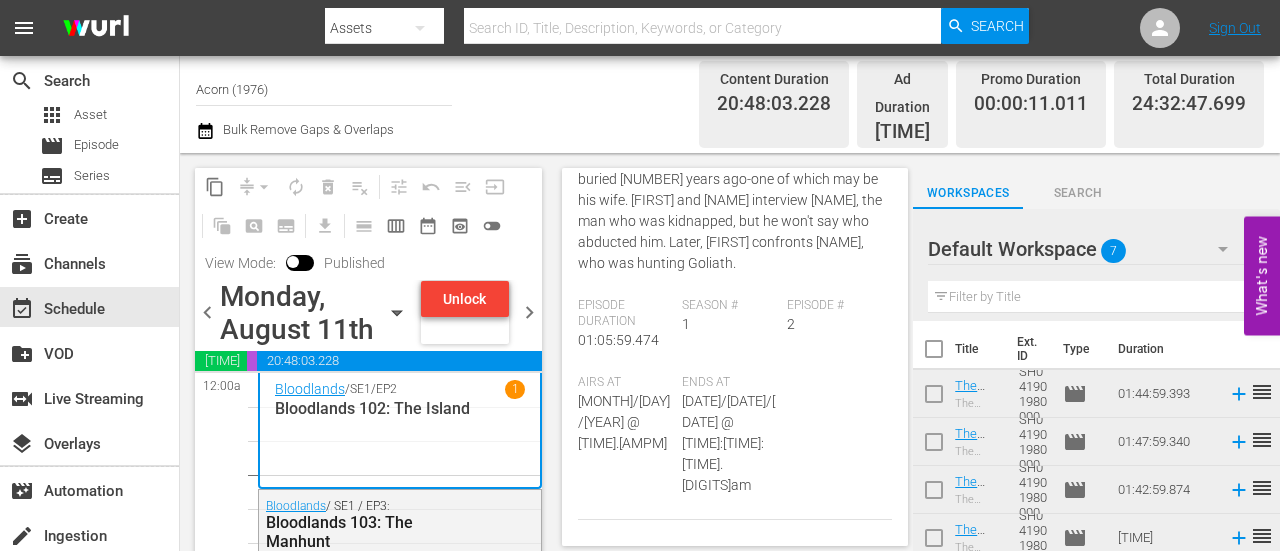 click on "chevron_right" at bounding box center [529, 312] 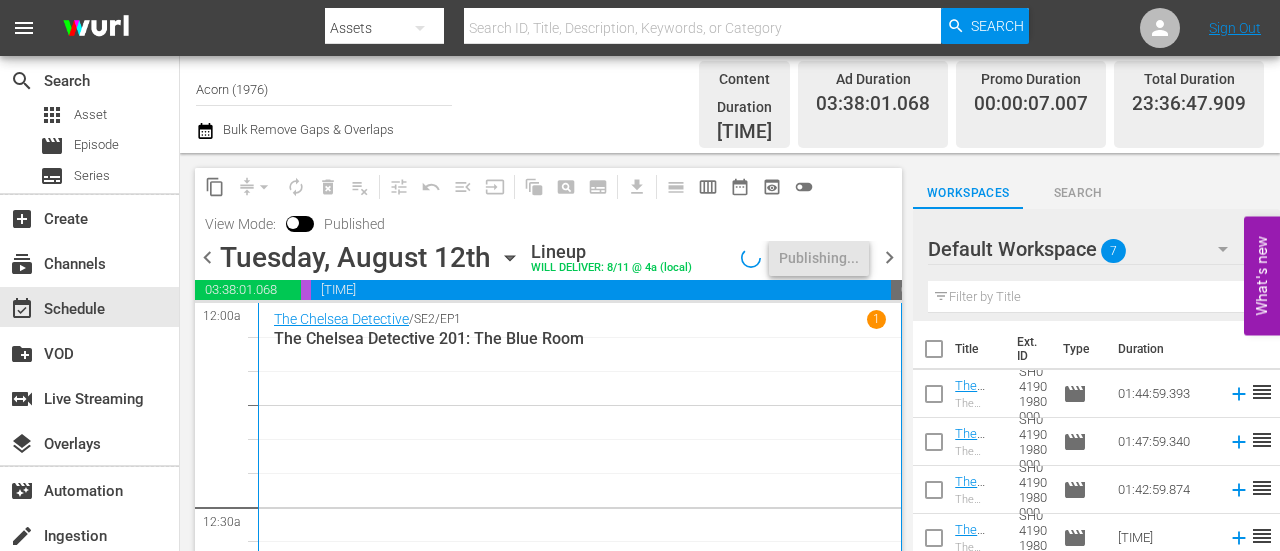 click on "The Chelsea Detective   /    [POSTAL_CODE]  /    EP1 1 The Chelsea Detective [NUMBER]: The Blue Room" at bounding box center (580, 472) 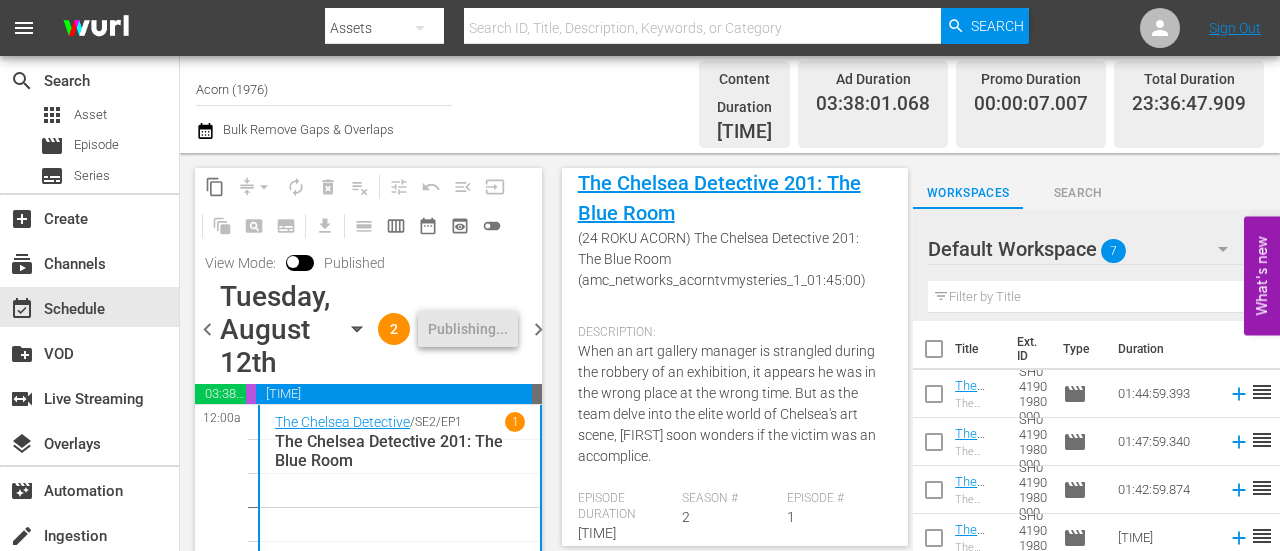 scroll, scrollTop: 300, scrollLeft: 0, axis: vertical 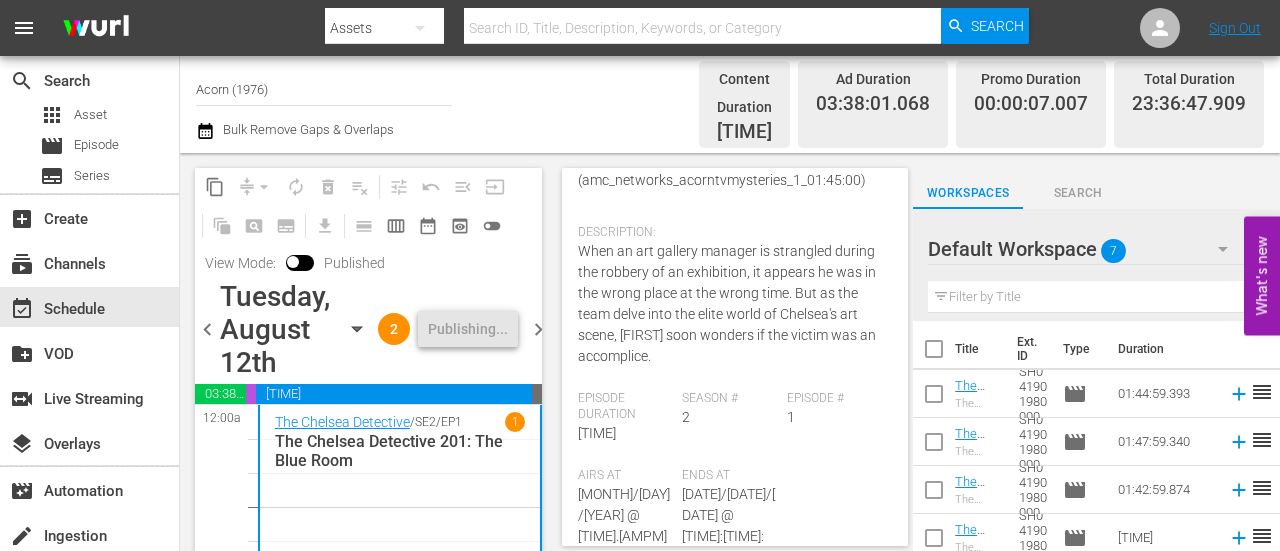 click on "chevron_right" at bounding box center (538, 329) 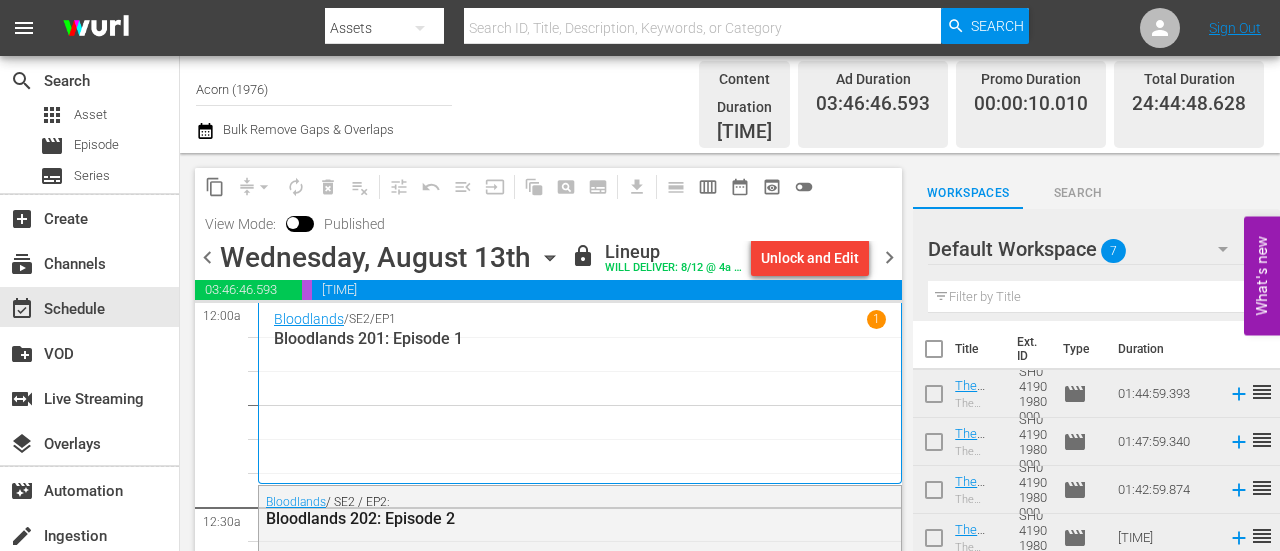 click on "Bloodlands   /    [POSTAL_CODE]  /    EP1 1 Bloodlands [NUMBER]: Episode 1" at bounding box center [580, 393] 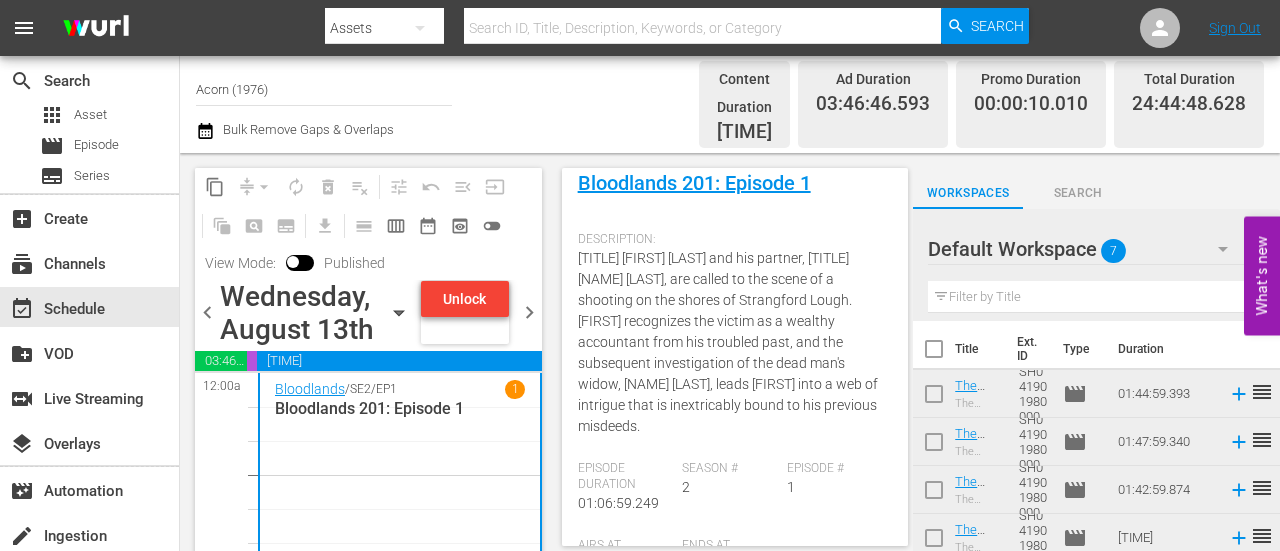 scroll, scrollTop: 300, scrollLeft: 0, axis: vertical 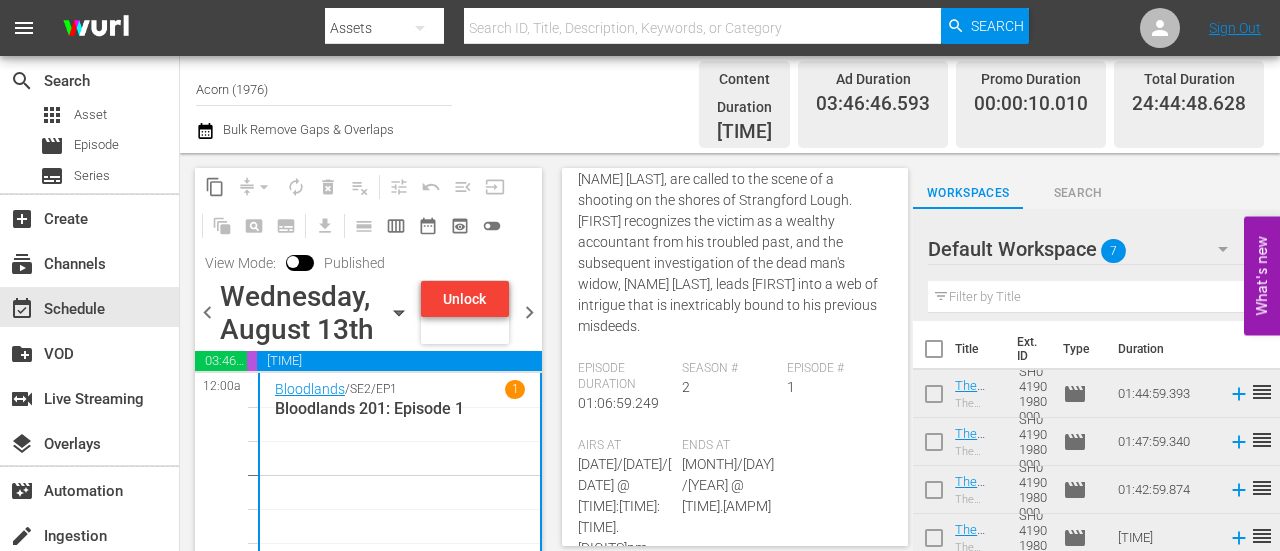 click on "chevron_left Wednesday, [DATE]th [DATE] [DATE] lock Lineup WILL DELIVER: [DATE] @ [TIME] (local) Unlock and Edit chevron_right" at bounding box center [368, 315] 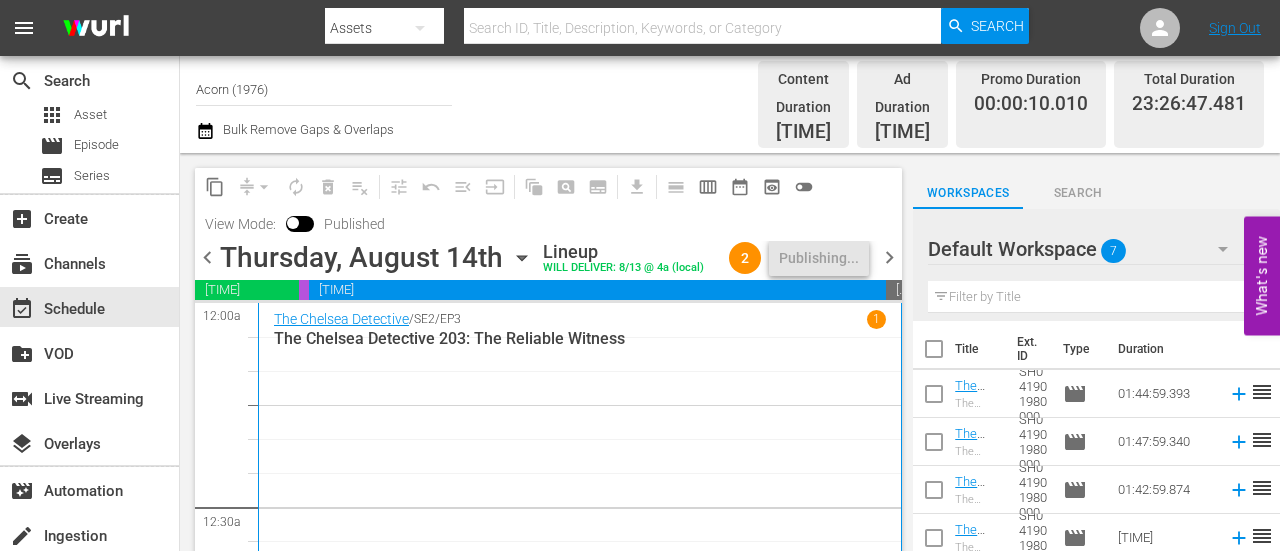 click on "The Chelsea Detective  /  [POSTAL CODE]  /  EP3 [TITLE] [NUMBER]: The Reliable Witness" at bounding box center [580, 546] 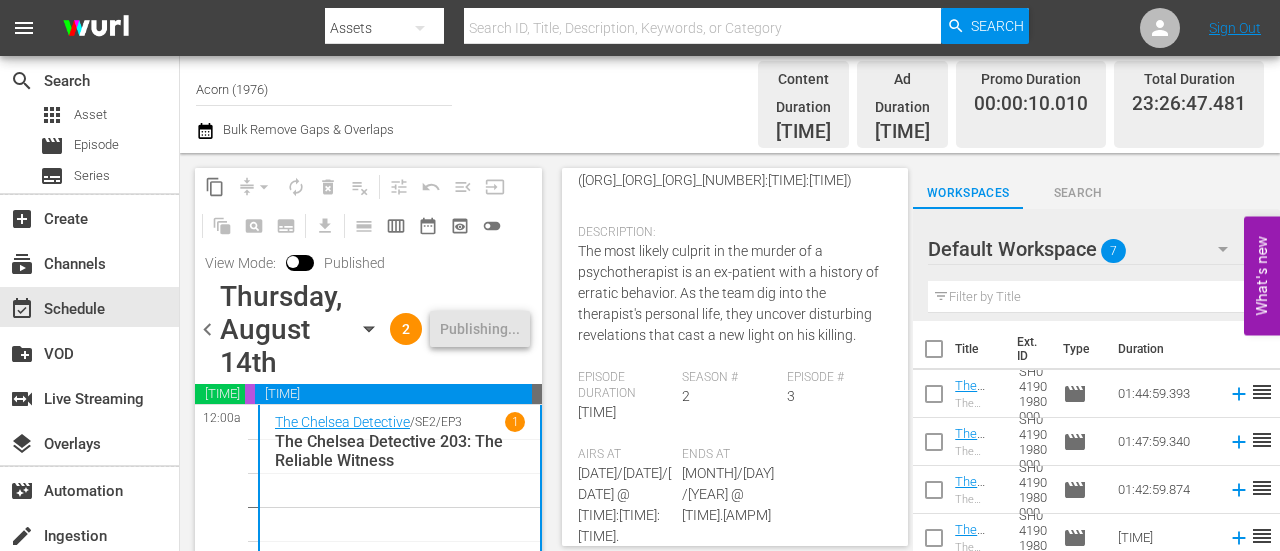 scroll, scrollTop: 0, scrollLeft: 0, axis: both 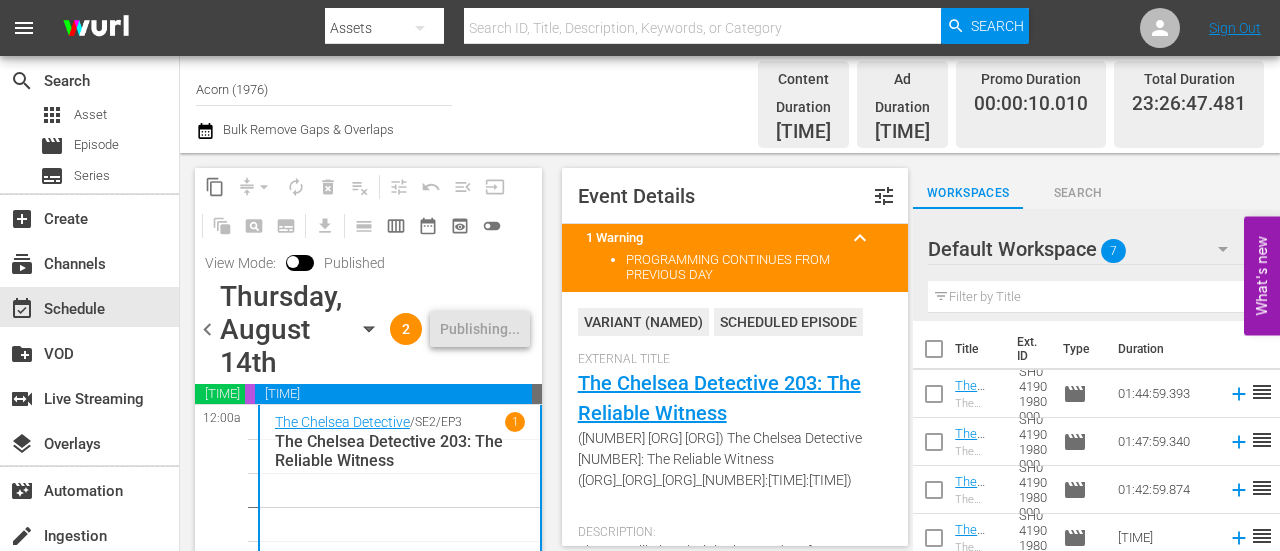 click 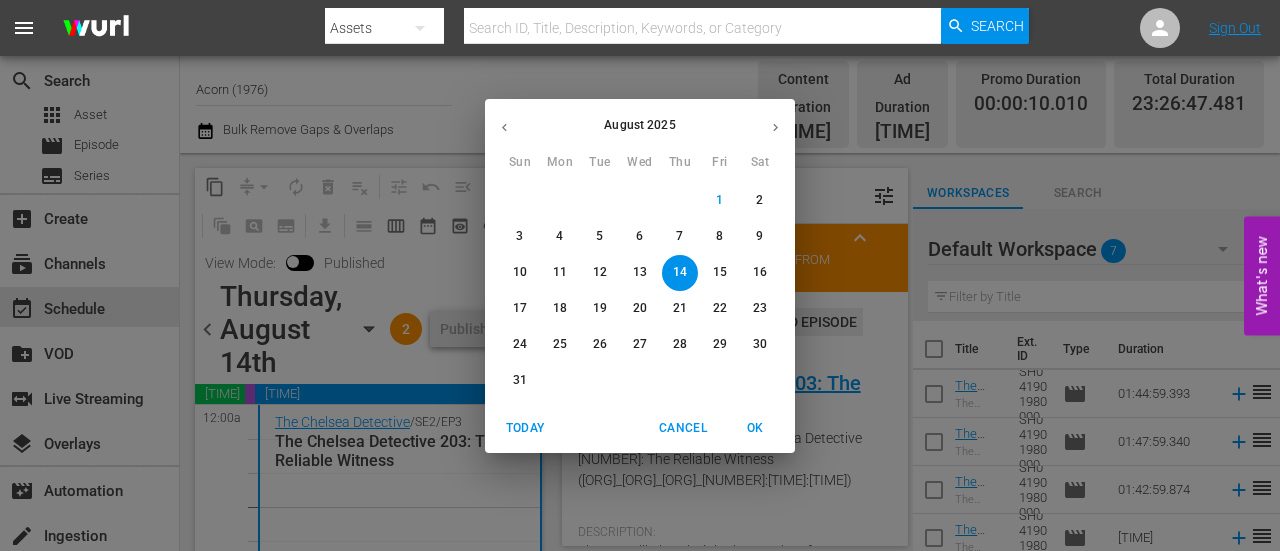 click on "[MONTH] [YEAR] Sun Mon Tue Wed Thu Fri Sat 27 28 29 30 31 1 2 3 4 5 6 7 8 9 10 11 12 13 14 15 16 17 18 19 20 21 22 23 24 25 26 27 28 29 30 31 1 2 3 4 5 6 Today Cancel OK" at bounding box center [640, 275] 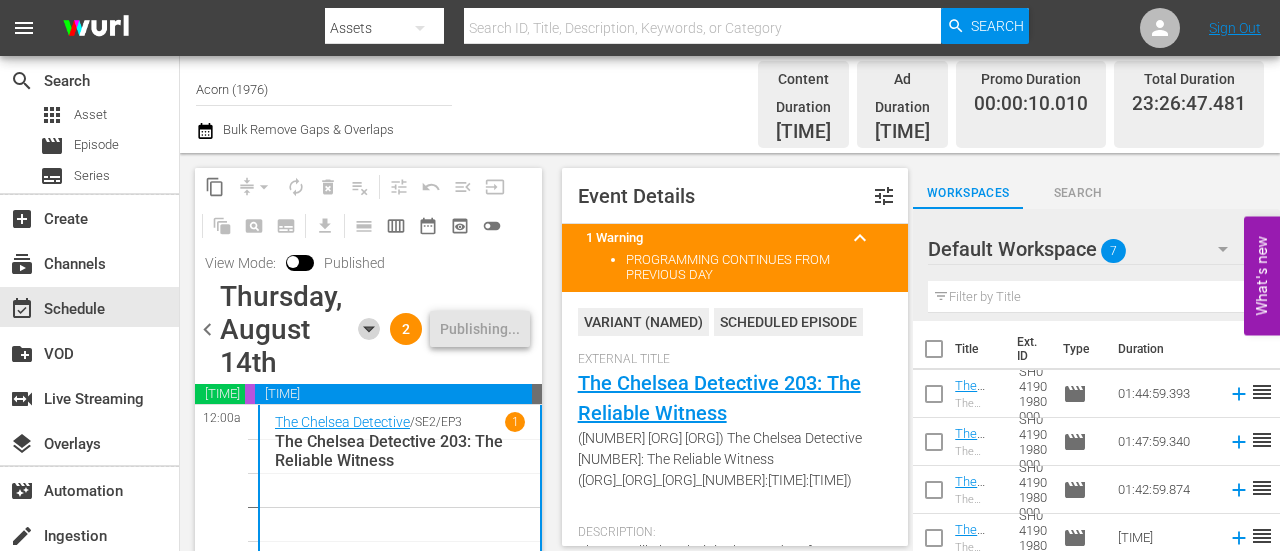 click 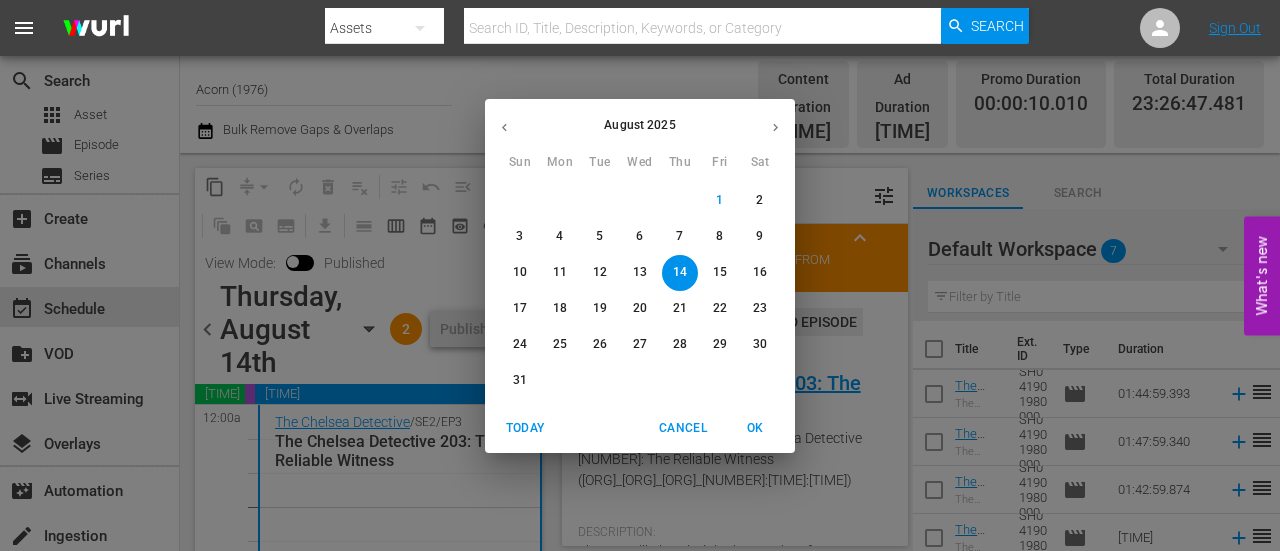 click on "15" at bounding box center [720, 272] 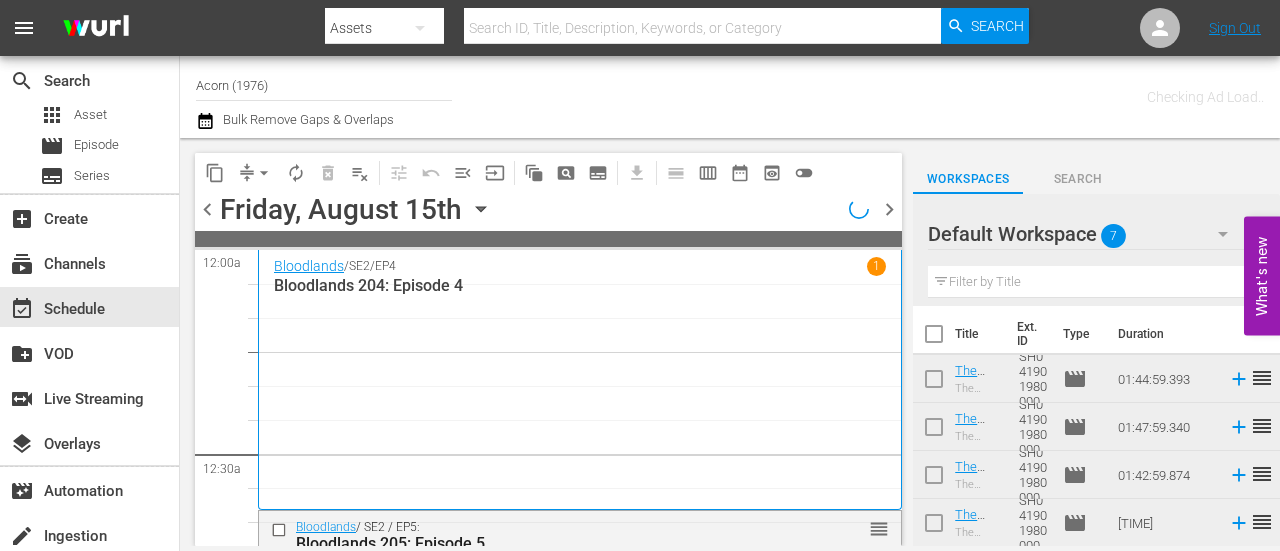 click on "Bloodlands   /    [POSTAL_CODE]  /    EP4 1 Bloodlands [NUMBER]: Episode 4" at bounding box center (580, 380) 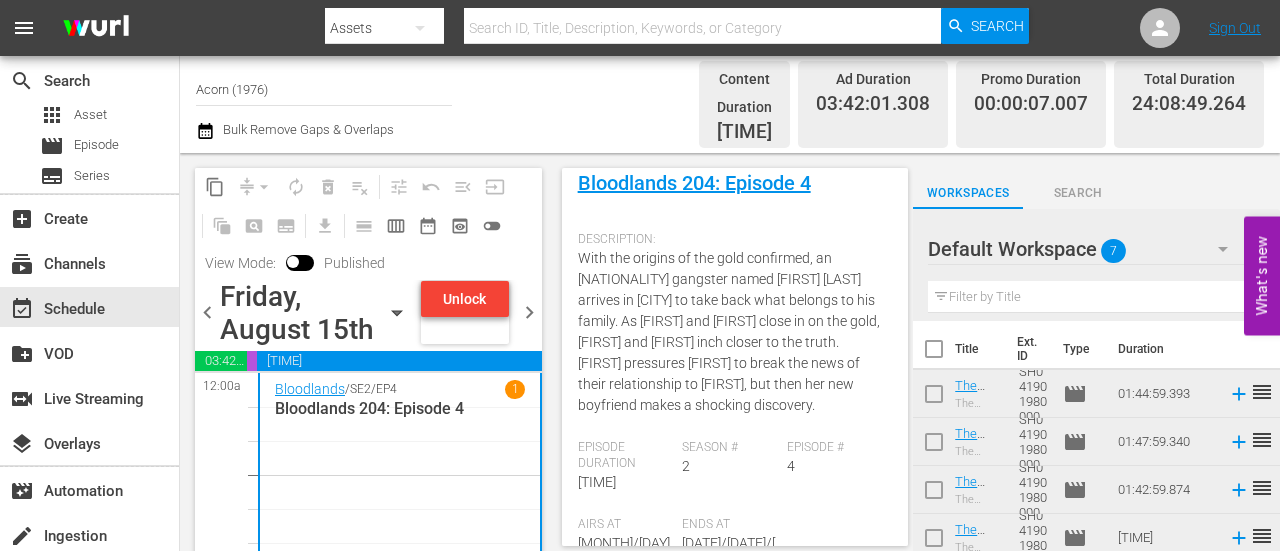 scroll, scrollTop: 300, scrollLeft: 0, axis: vertical 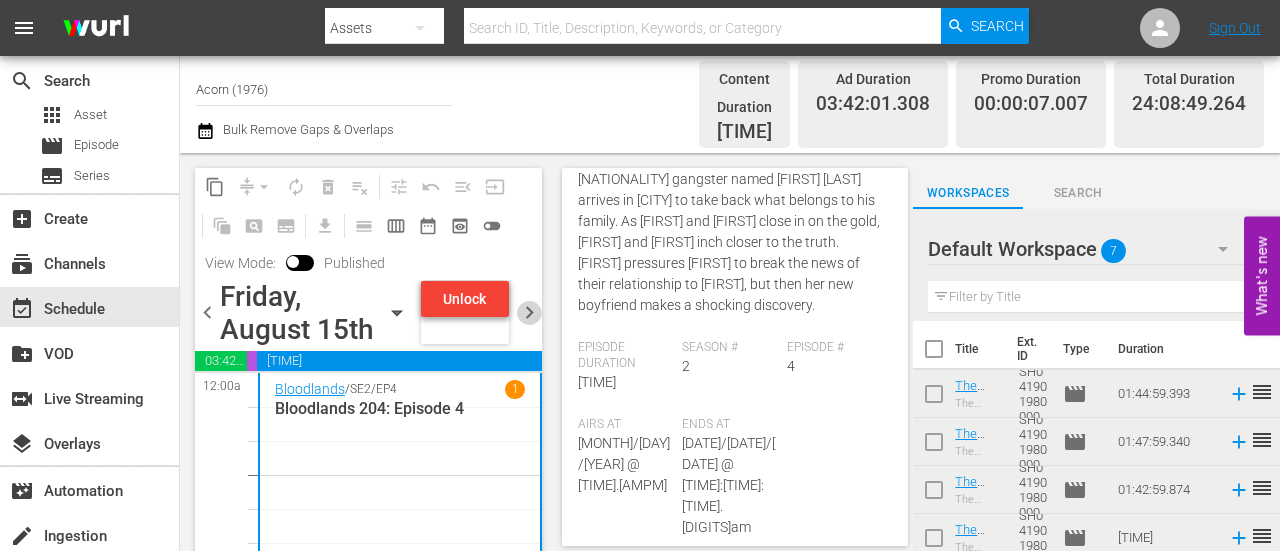 click on "chevron_right" at bounding box center [529, 312] 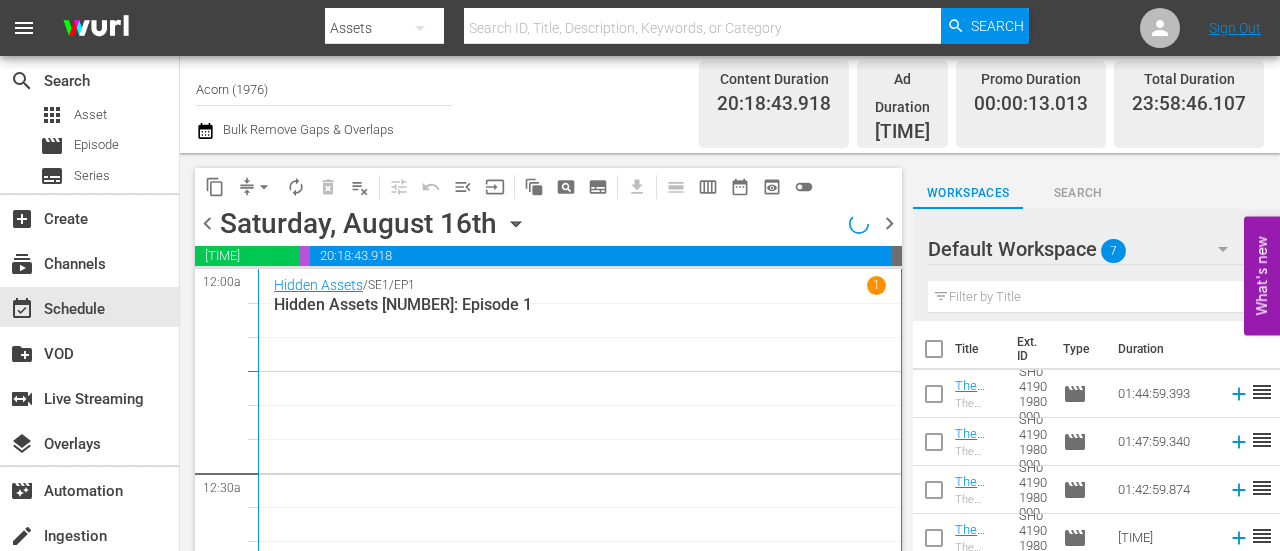 click on "Hidden Assets   /    [POSTAL_CODE]  /    EP1 1 Hidden Assets [NUMBER]: Episode 1" at bounding box center (580, 429) 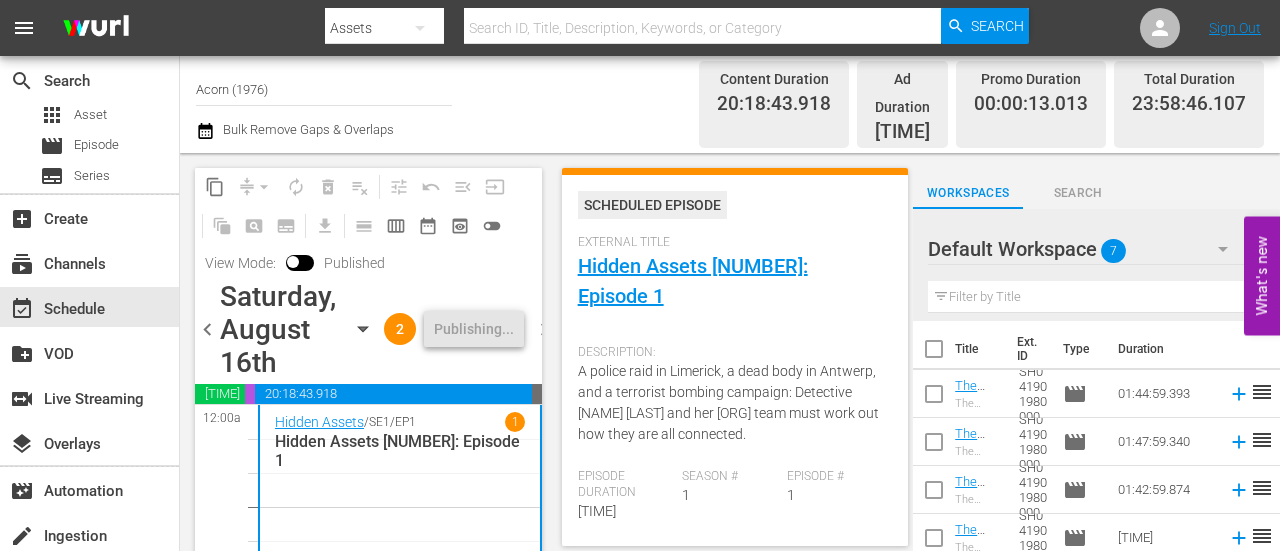 scroll, scrollTop: 200, scrollLeft: 0, axis: vertical 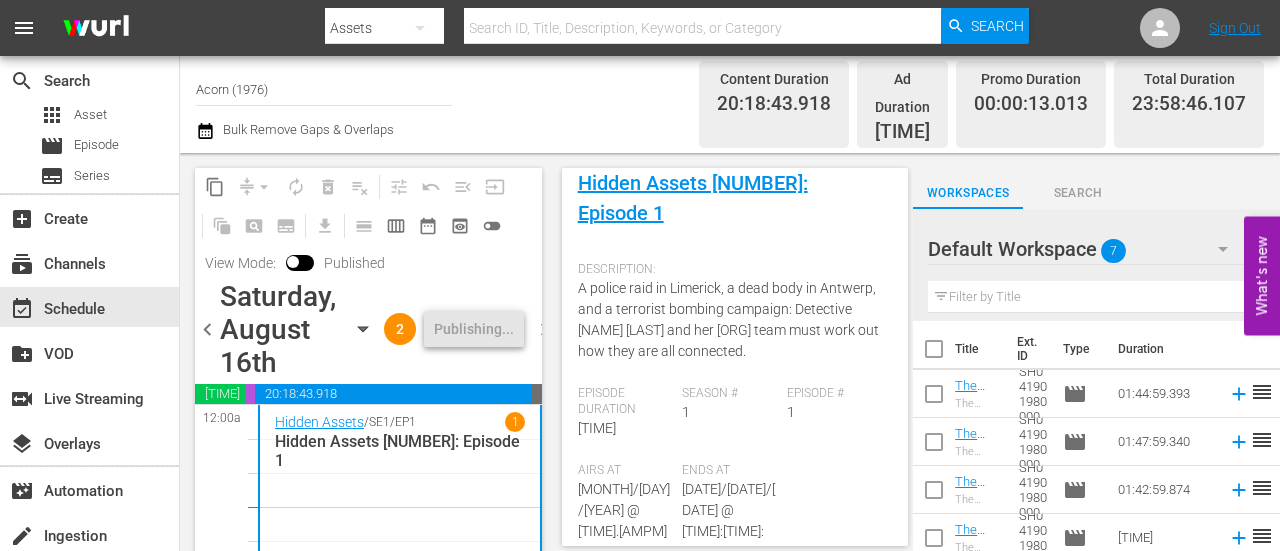 click on "chevron_right" at bounding box center [544, 329] 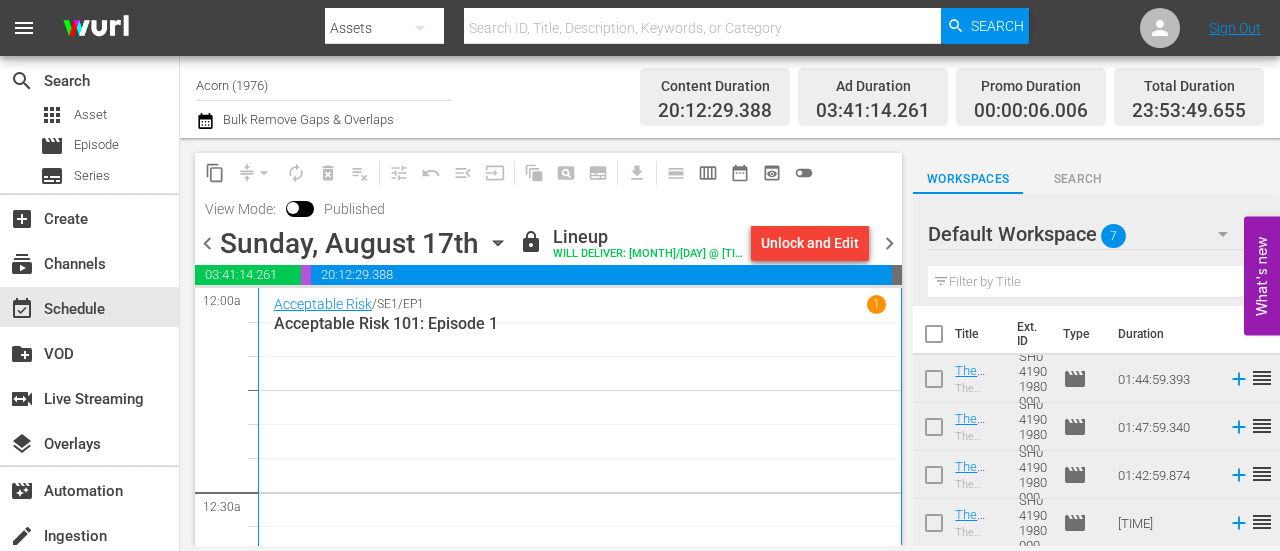 click on "[TITLE]  /  [POSTAL CODE]  /  EP1 [TITLE] [NUMBER]: Episode [NUMBER]" at bounding box center [580, 443] 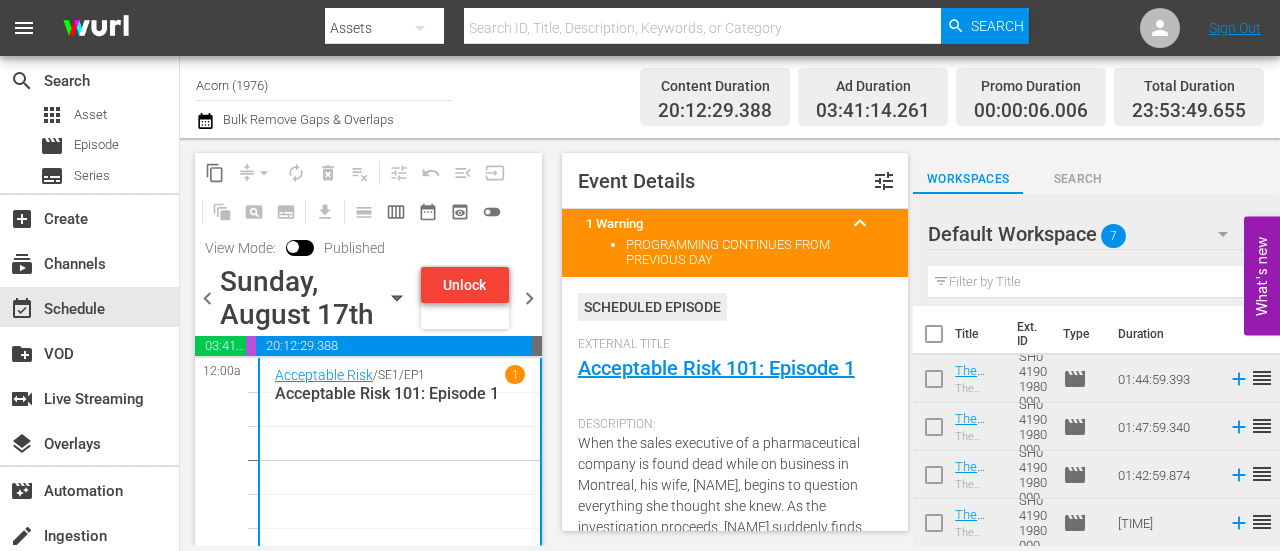 scroll, scrollTop: 300, scrollLeft: 0, axis: vertical 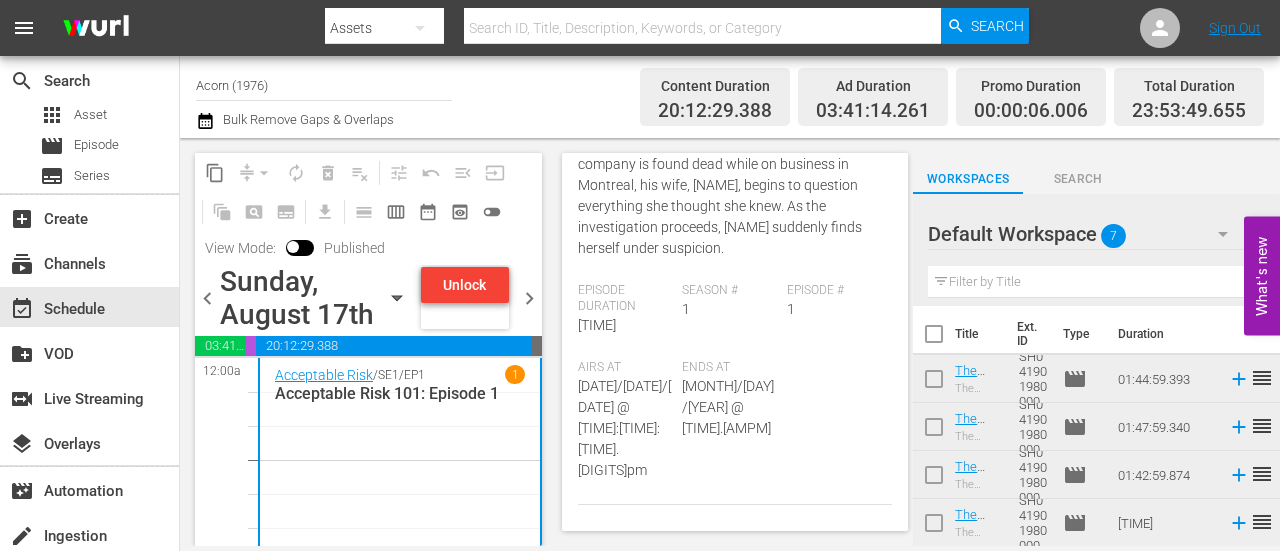 click on "chevron_right" at bounding box center [529, 298] 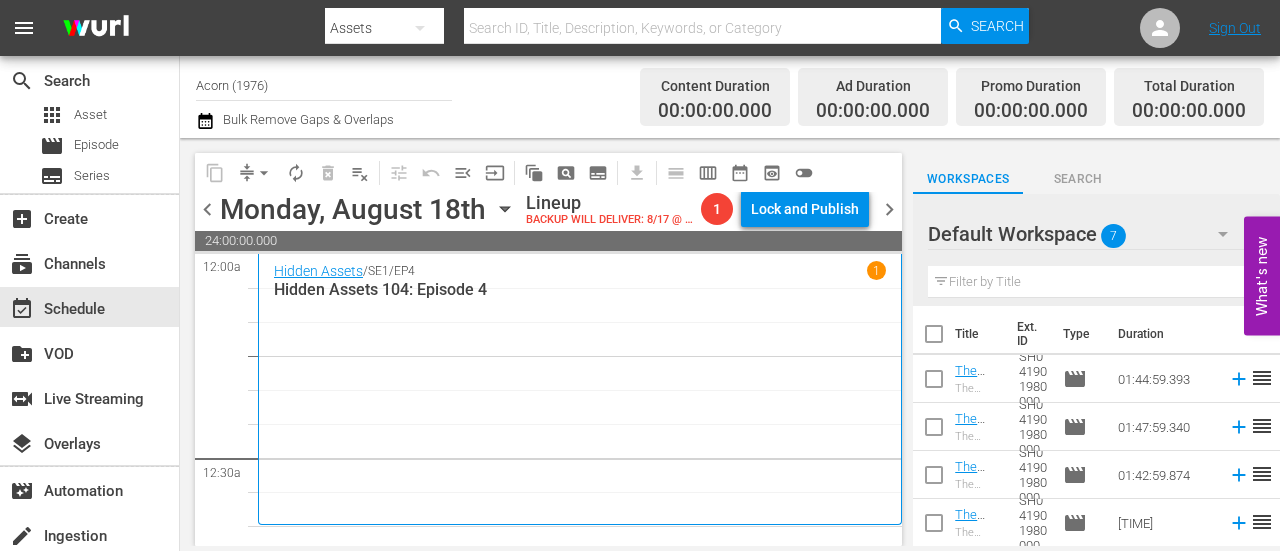 click on "[TITLE]  /  [POSTAL CODE]  /  EP4 [TITLE] [NUMBER]: Episode [NUMBER]" at bounding box center (580, 388) 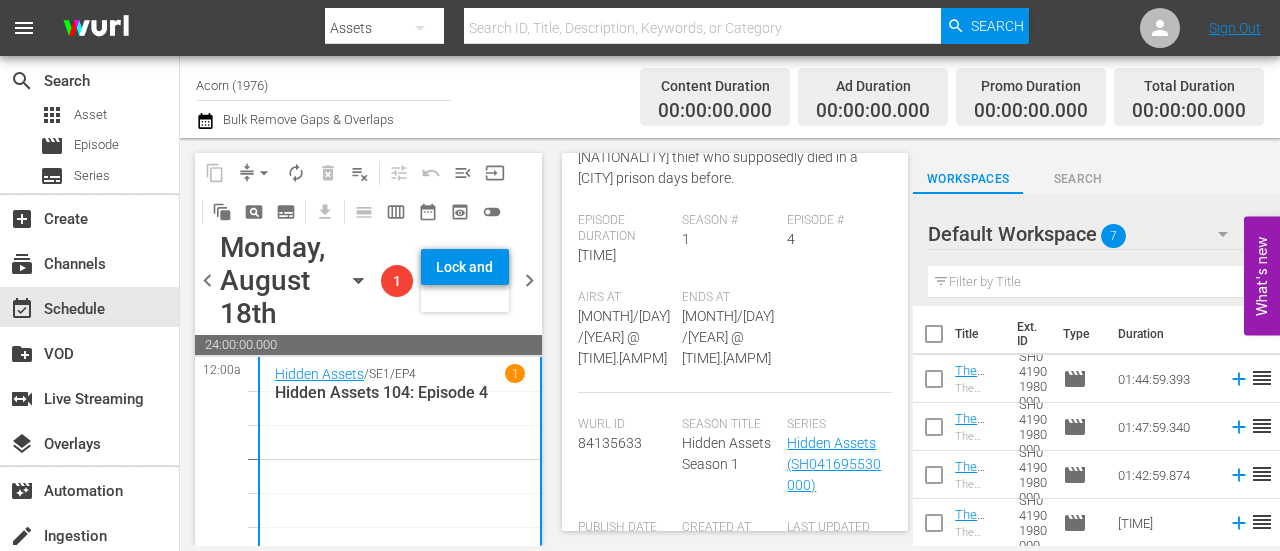 scroll, scrollTop: 400, scrollLeft: 0, axis: vertical 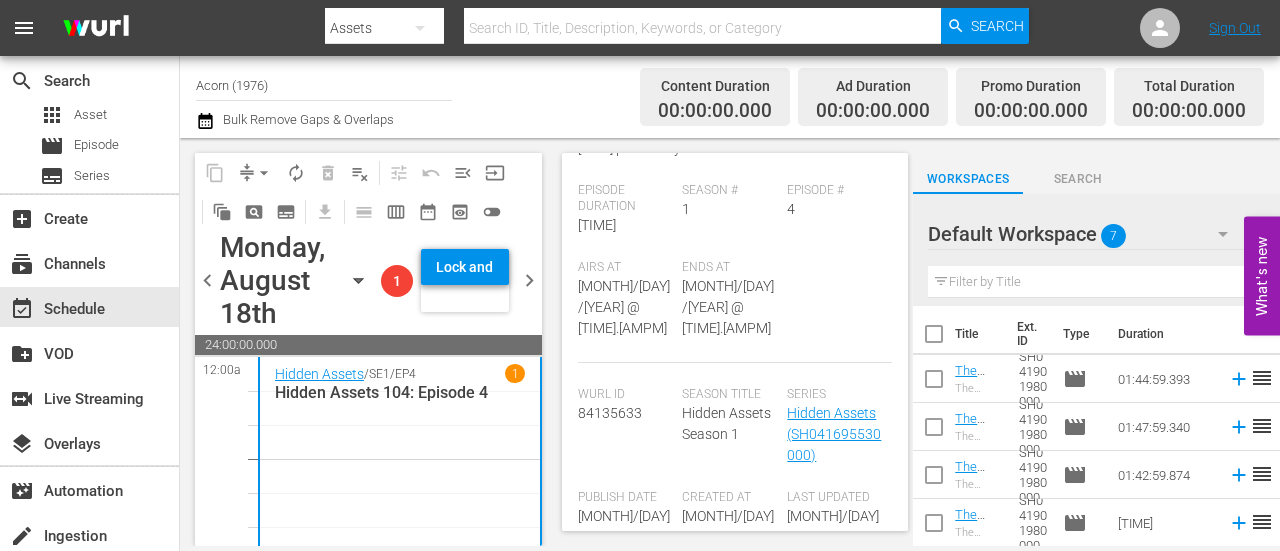 click on "chevron_right" at bounding box center (529, 280) 